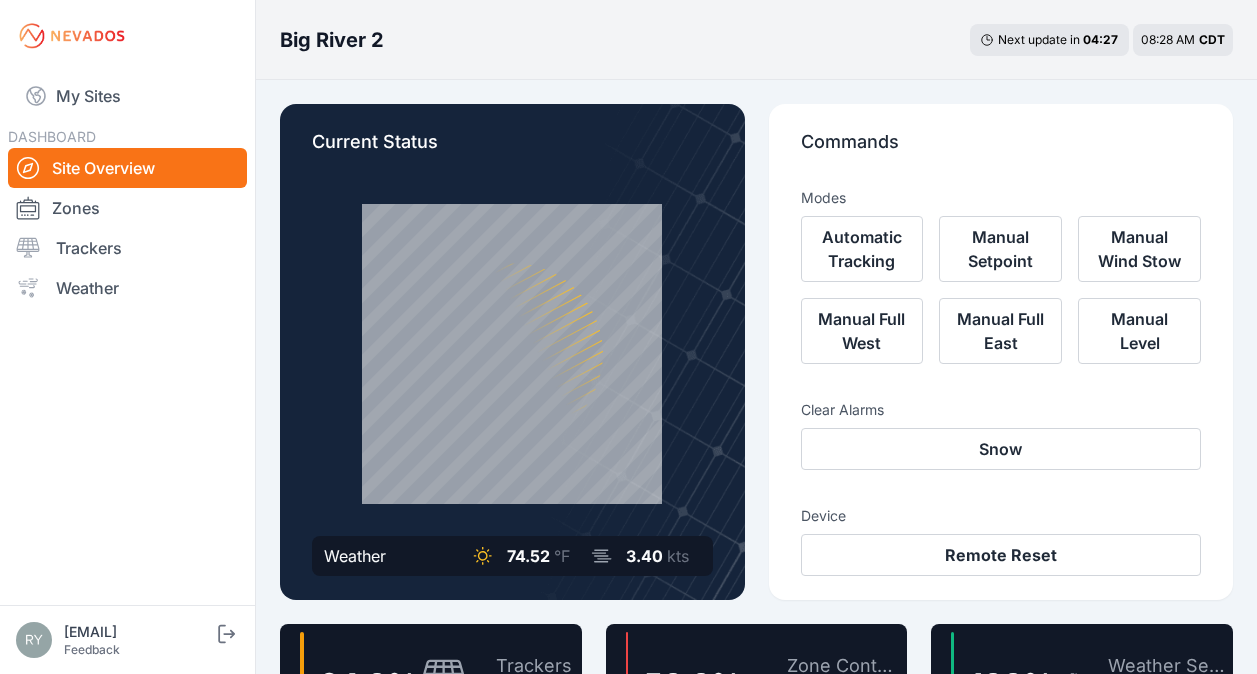 scroll, scrollTop: 0, scrollLeft: 0, axis: both 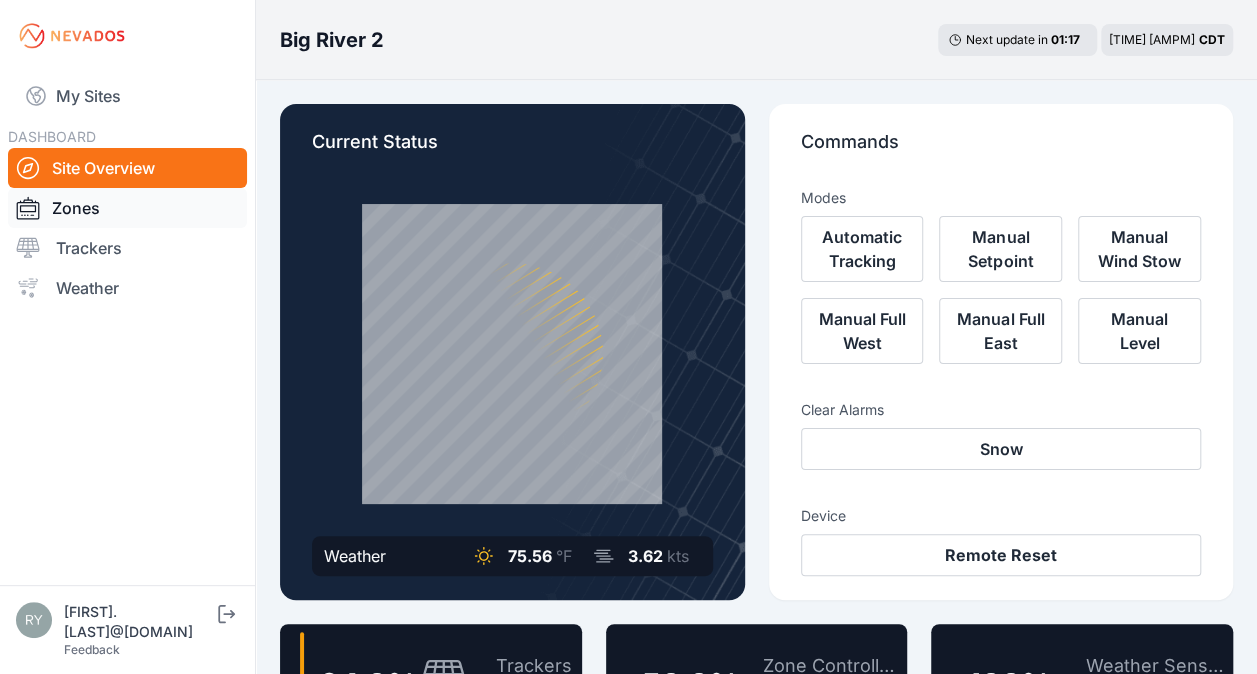 click on "Zones" at bounding box center [127, 208] 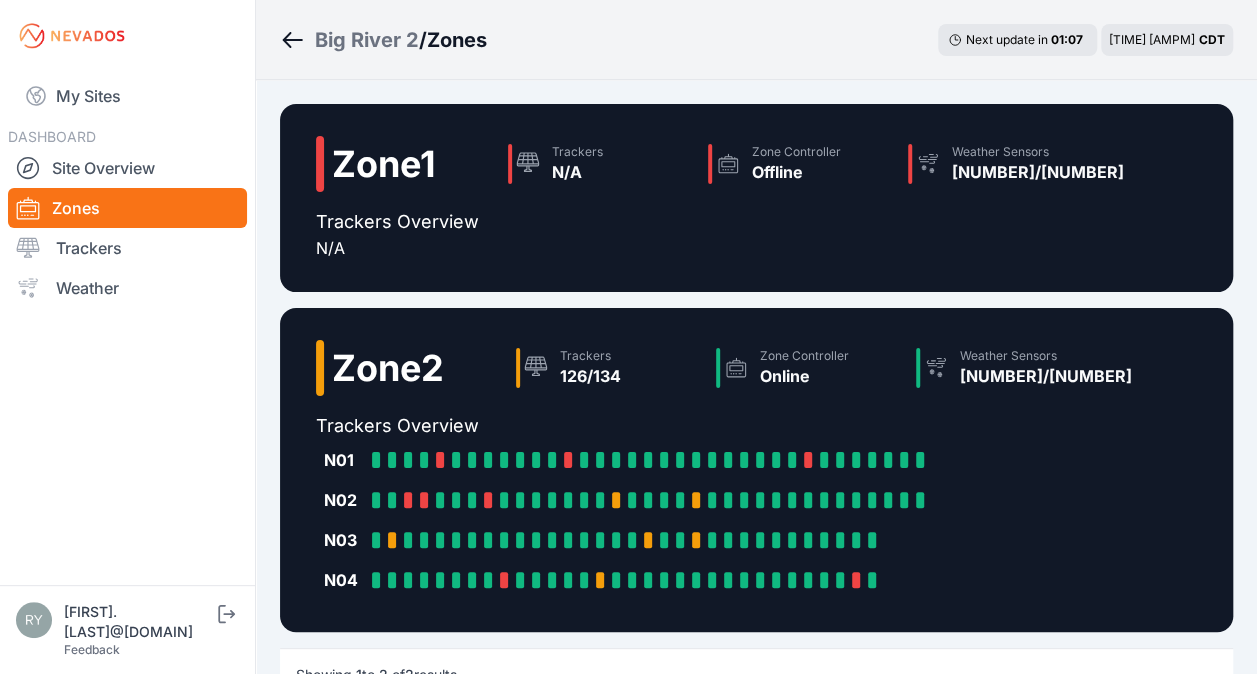 scroll, scrollTop: 0, scrollLeft: 0, axis: both 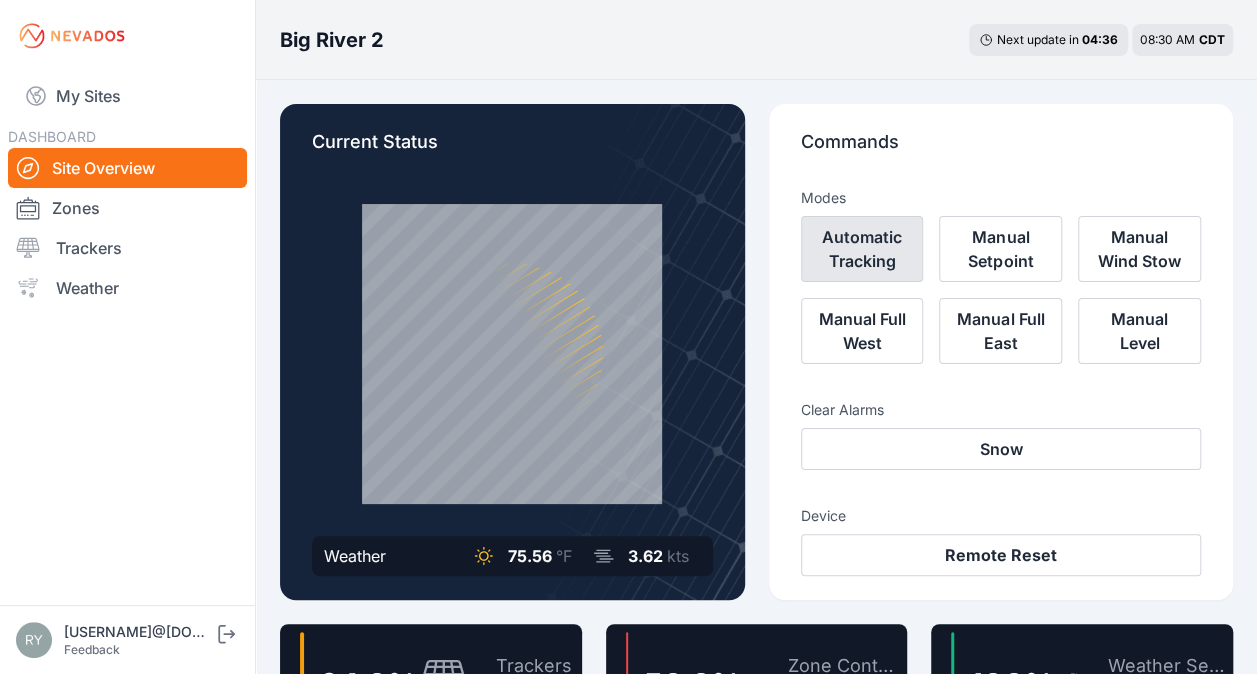 click on "Automatic Tracking" at bounding box center [862, 249] 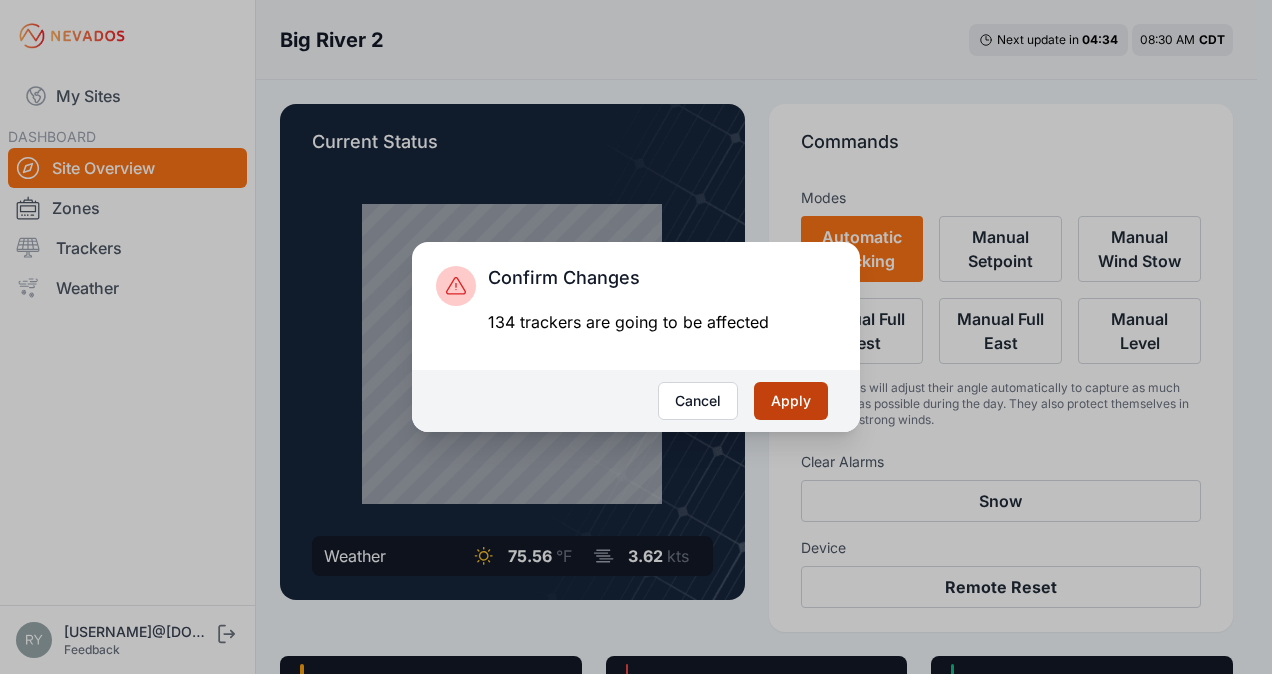 click on "Apply" at bounding box center (791, 401) 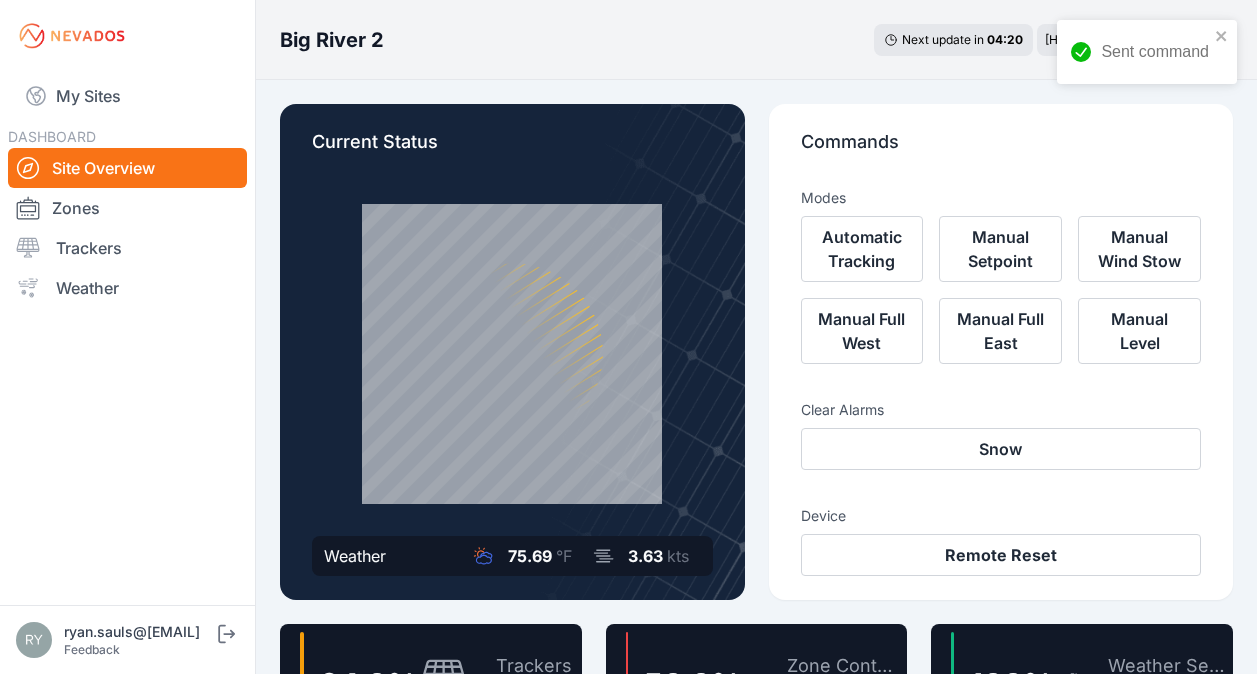 scroll, scrollTop: 0, scrollLeft: 0, axis: both 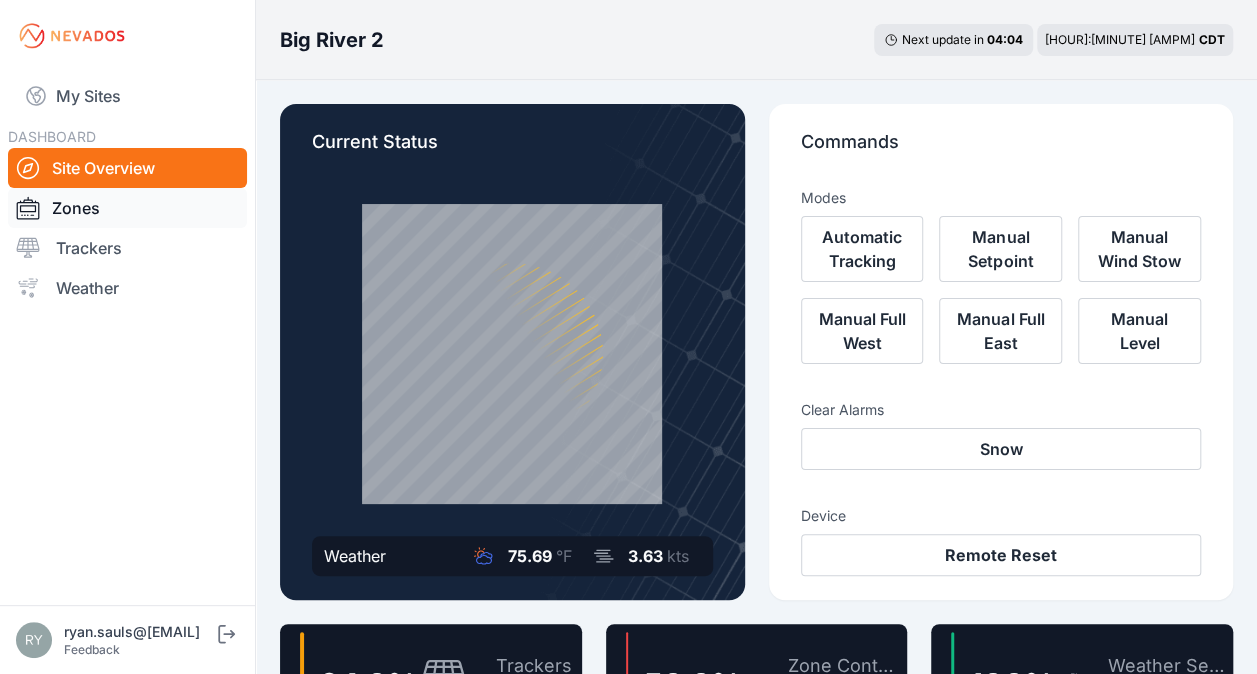 click on "Zones" at bounding box center [127, 208] 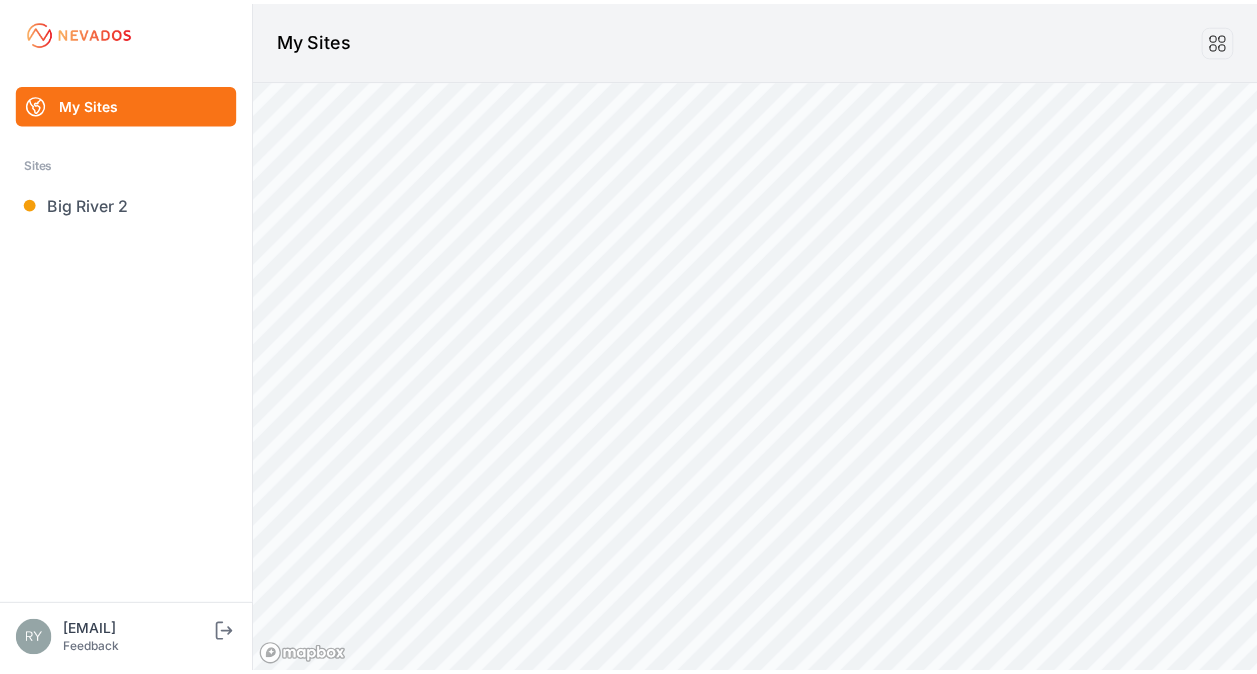 scroll, scrollTop: 0, scrollLeft: 0, axis: both 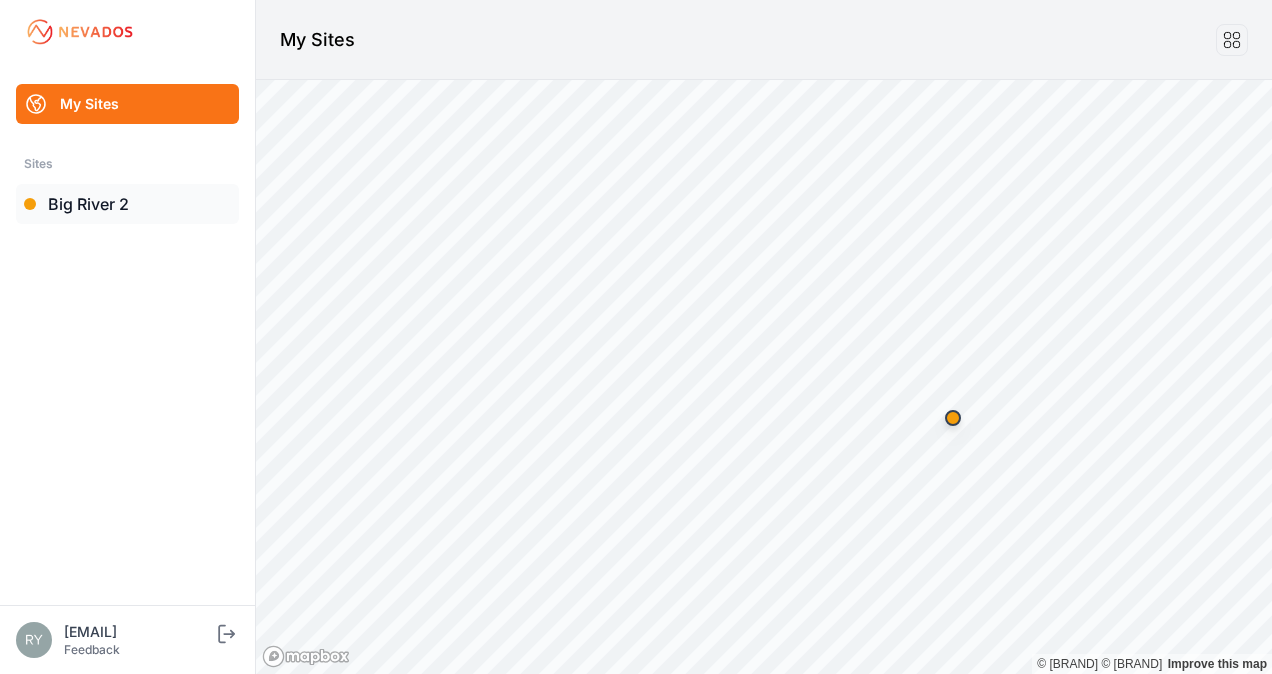 click on "Big River 2" at bounding box center [127, 204] 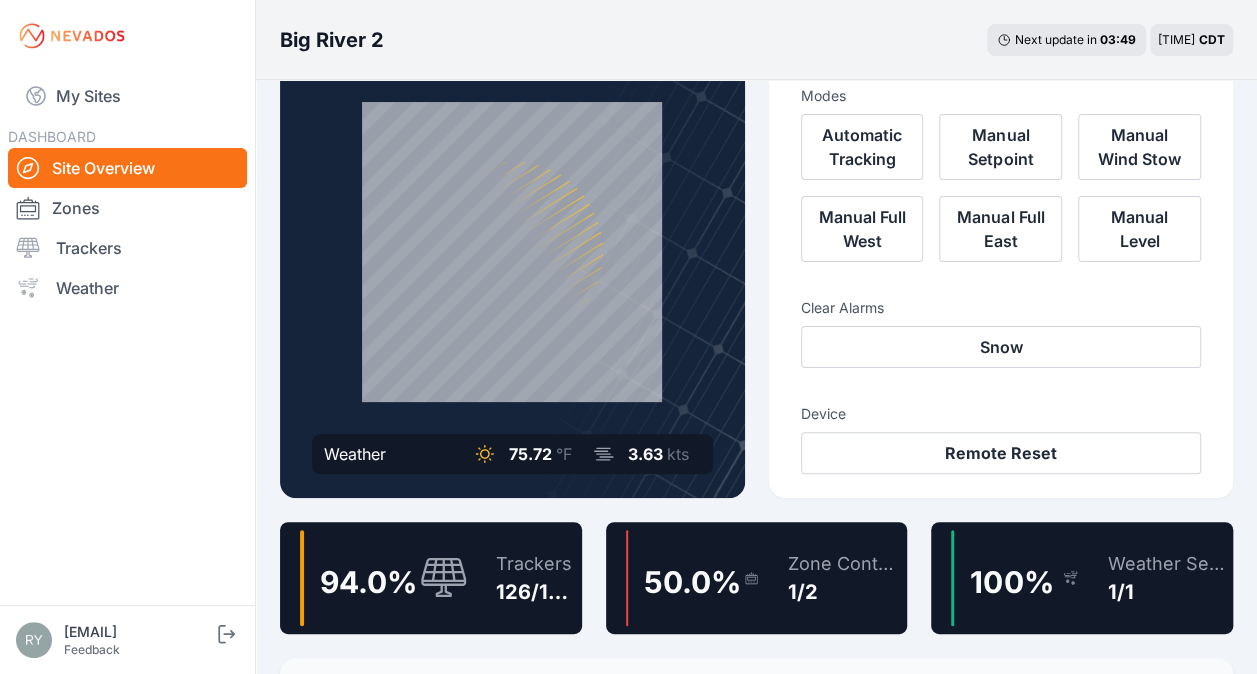 scroll, scrollTop: 300, scrollLeft: 0, axis: vertical 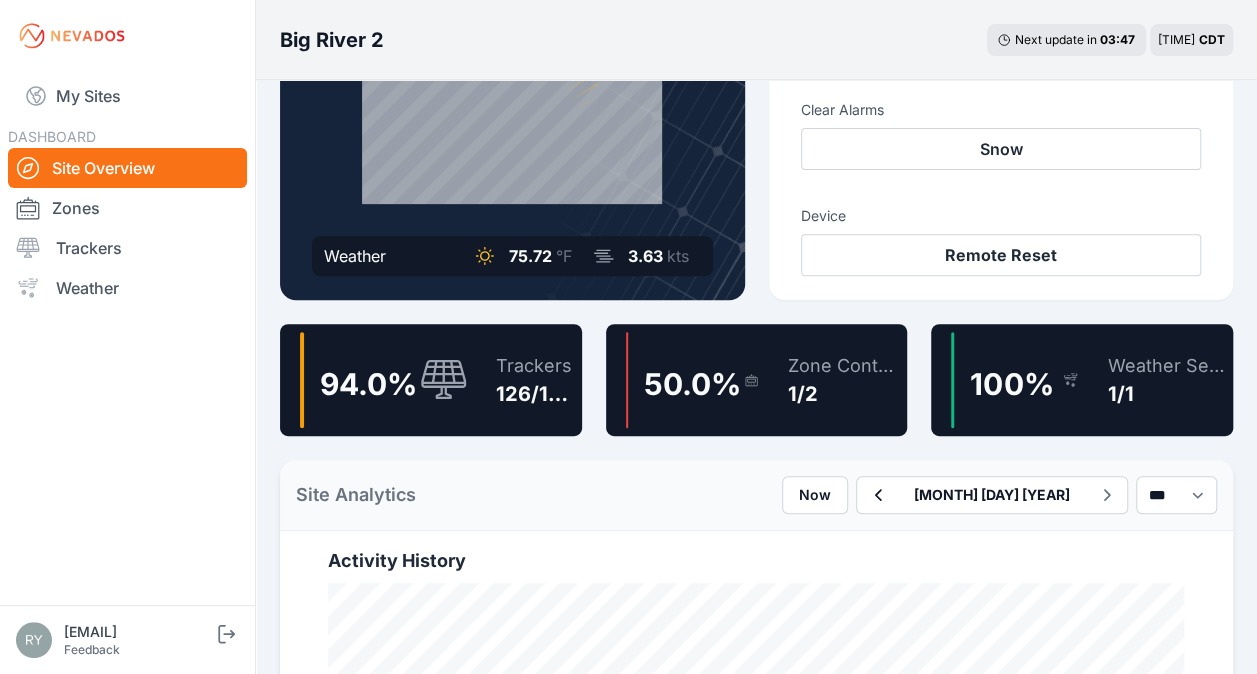 click on "94.0 % Trackers 126/134" at bounding box center [431, 380] 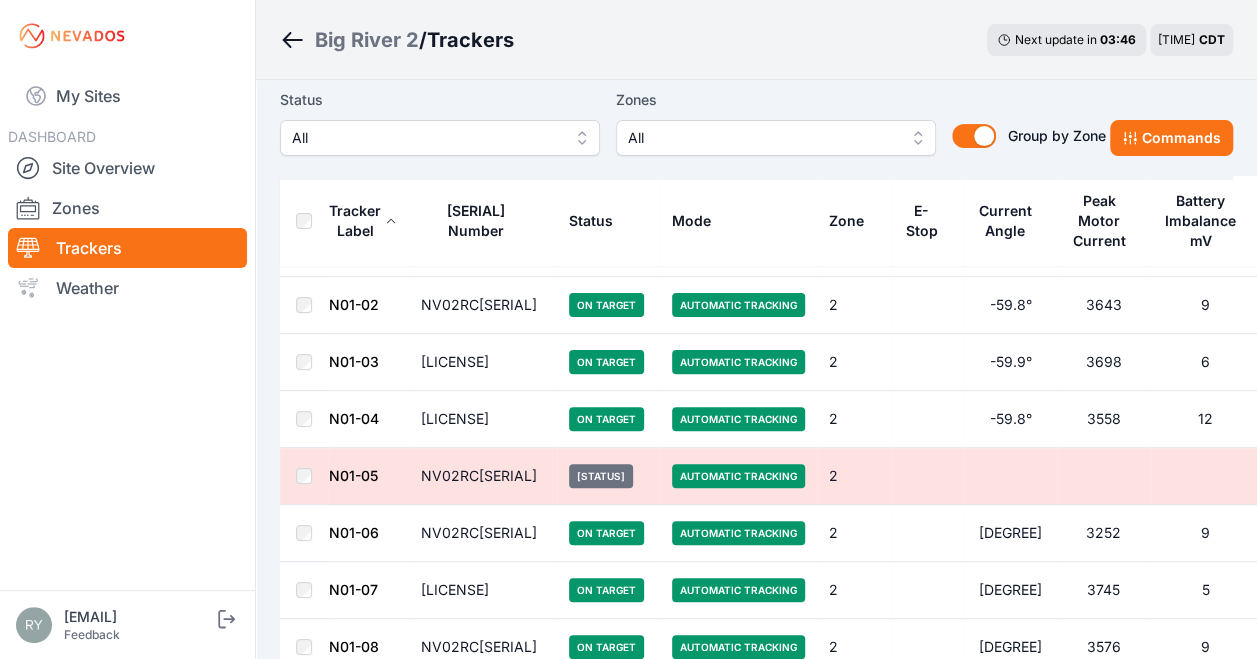 scroll, scrollTop: 200, scrollLeft: 0, axis: vertical 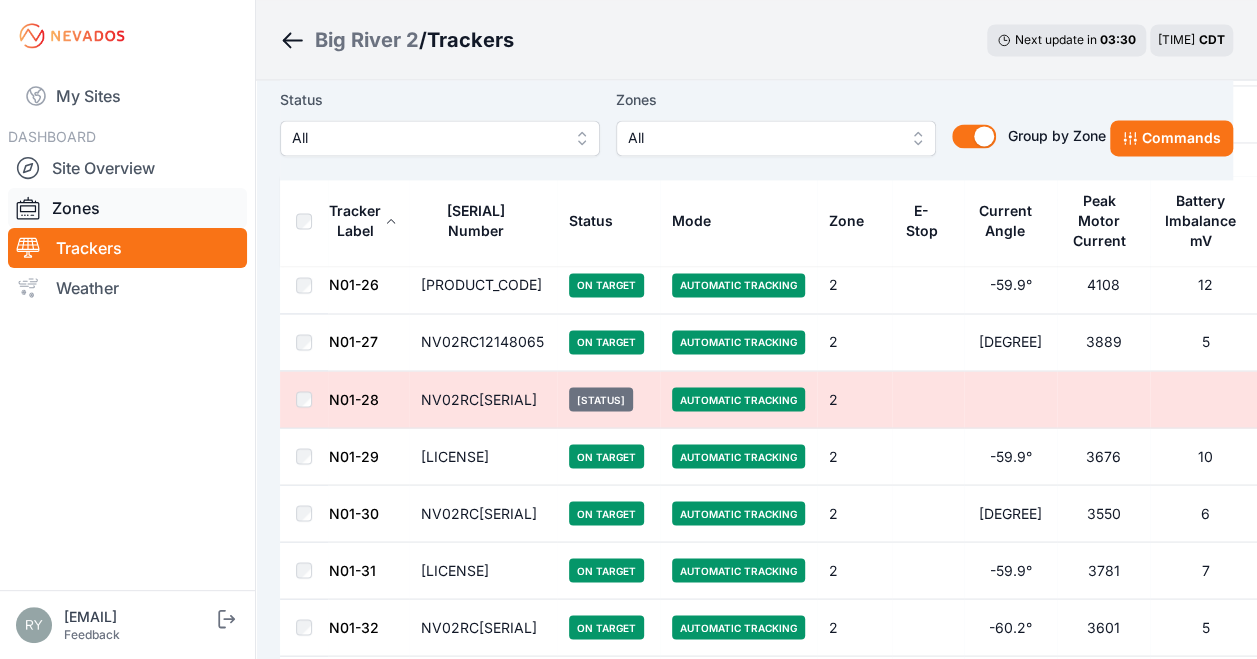 click on "Zones" at bounding box center [127, 208] 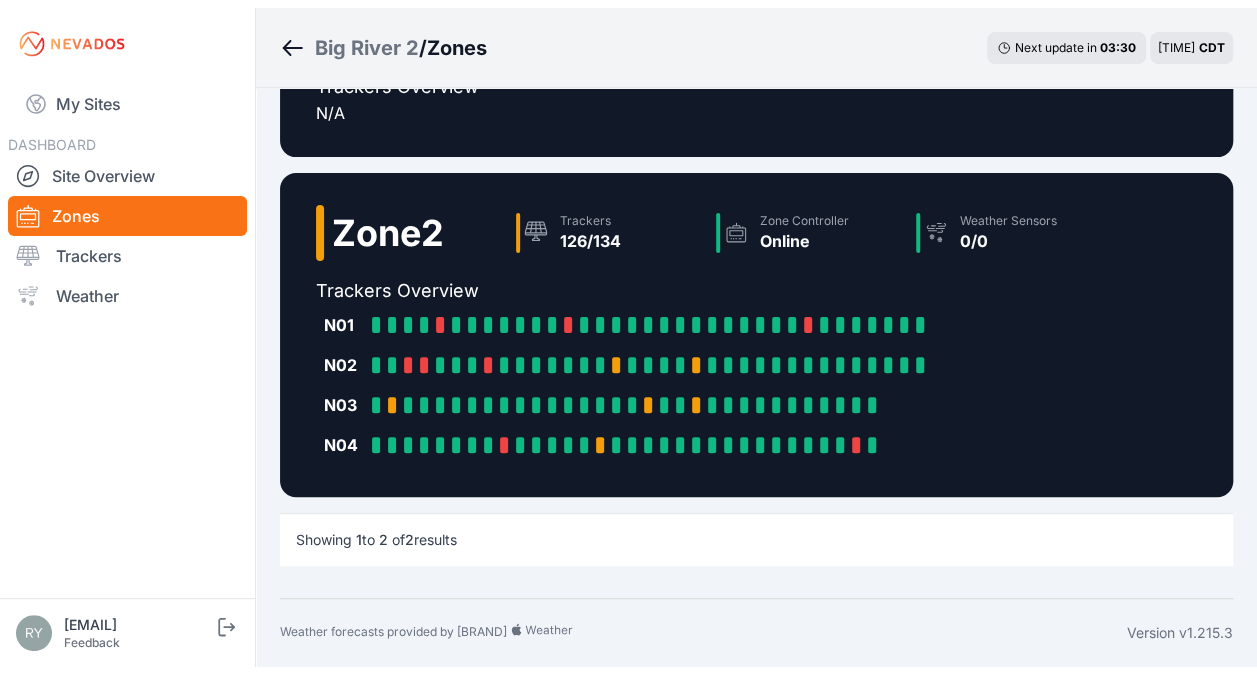 scroll, scrollTop: 0, scrollLeft: 0, axis: both 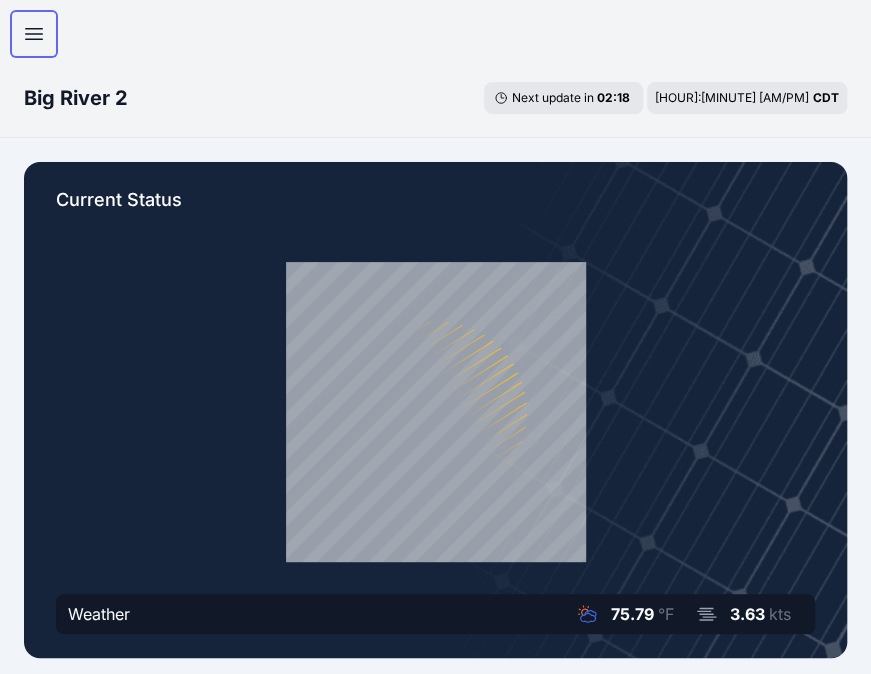 click at bounding box center (34, 34) 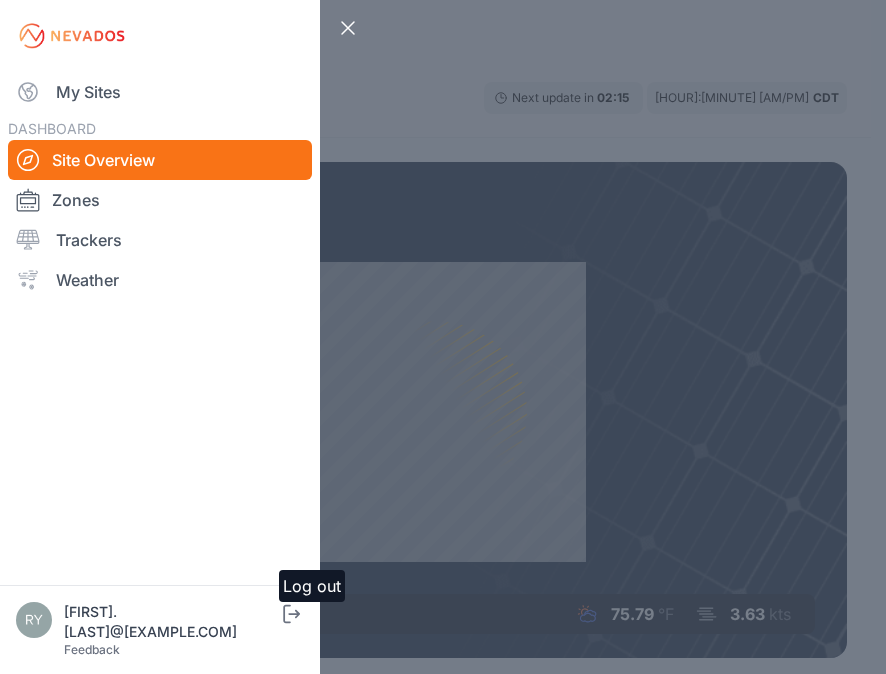 click at bounding box center (291, 614) 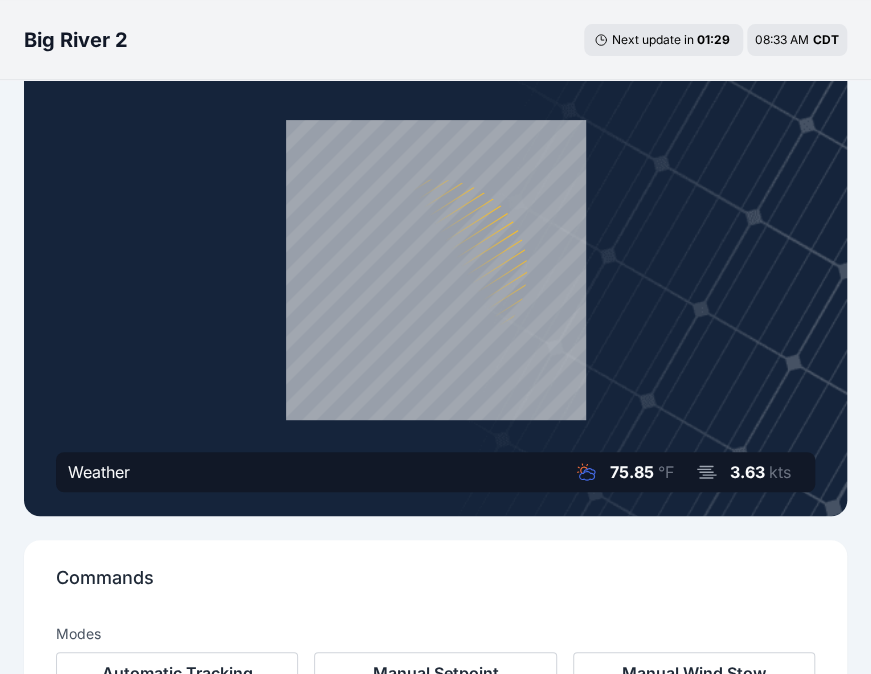 scroll, scrollTop: 0, scrollLeft: 0, axis: both 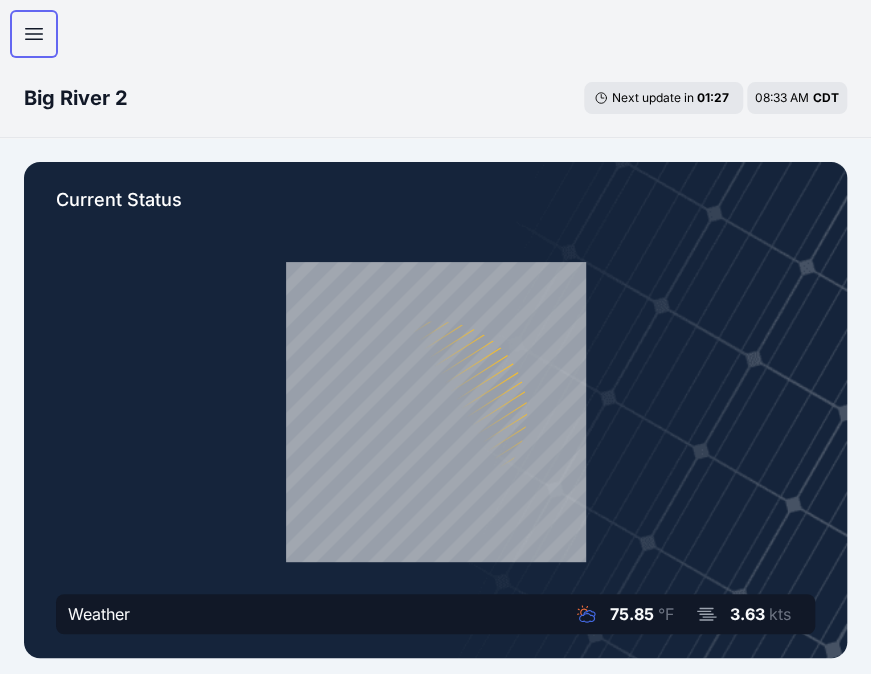 click at bounding box center [34, 34] 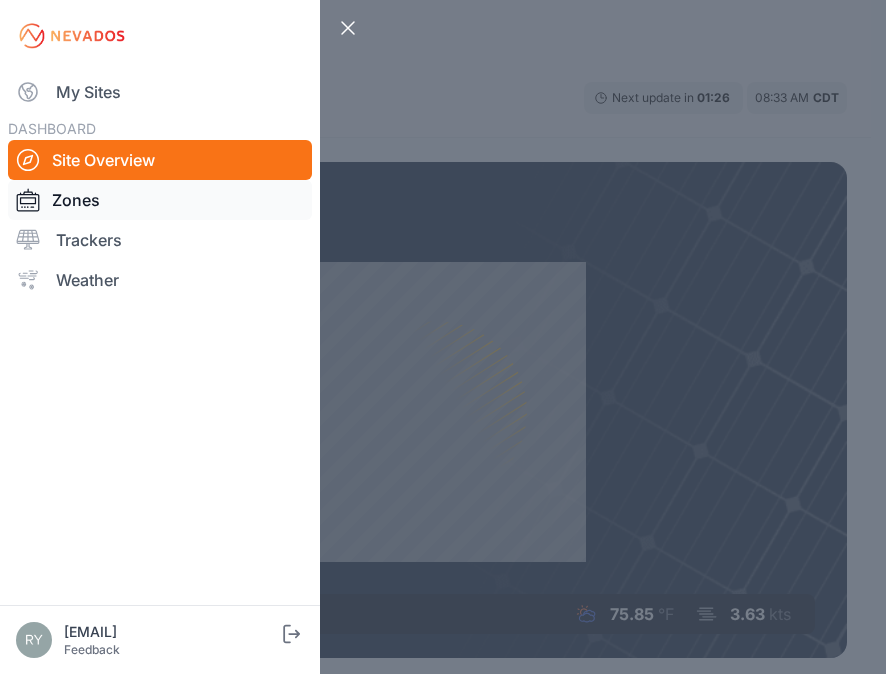click on "Zones" at bounding box center [160, 200] 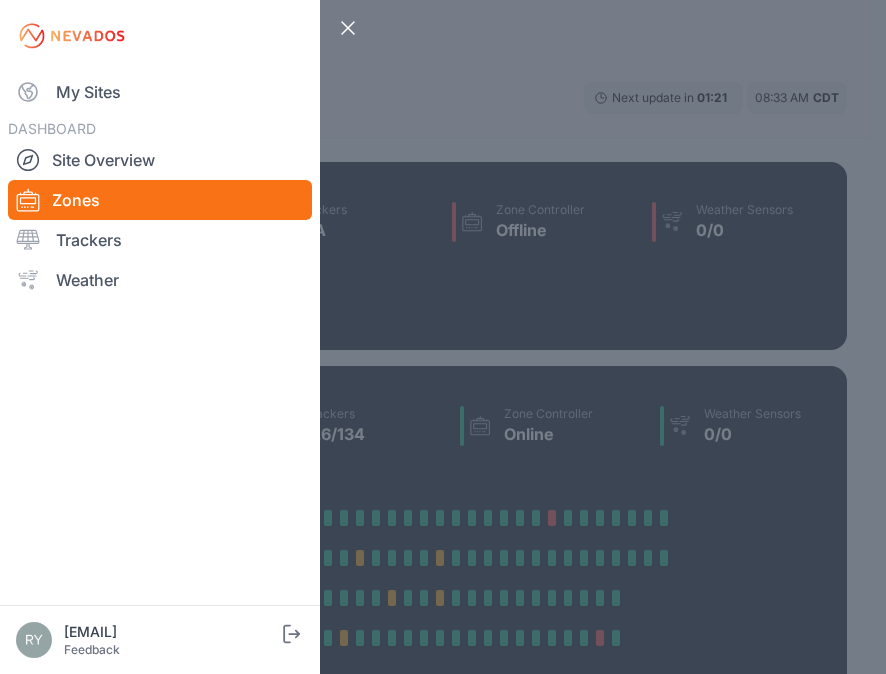 click on "Zones" at bounding box center [160, 200] 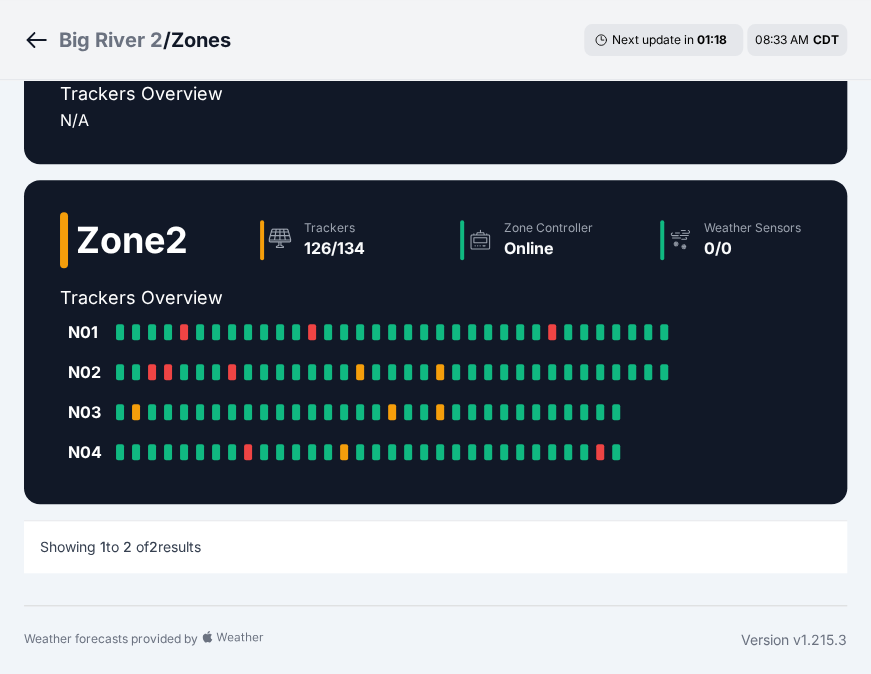 scroll, scrollTop: 133, scrollLeft: 0, axis: vertical 